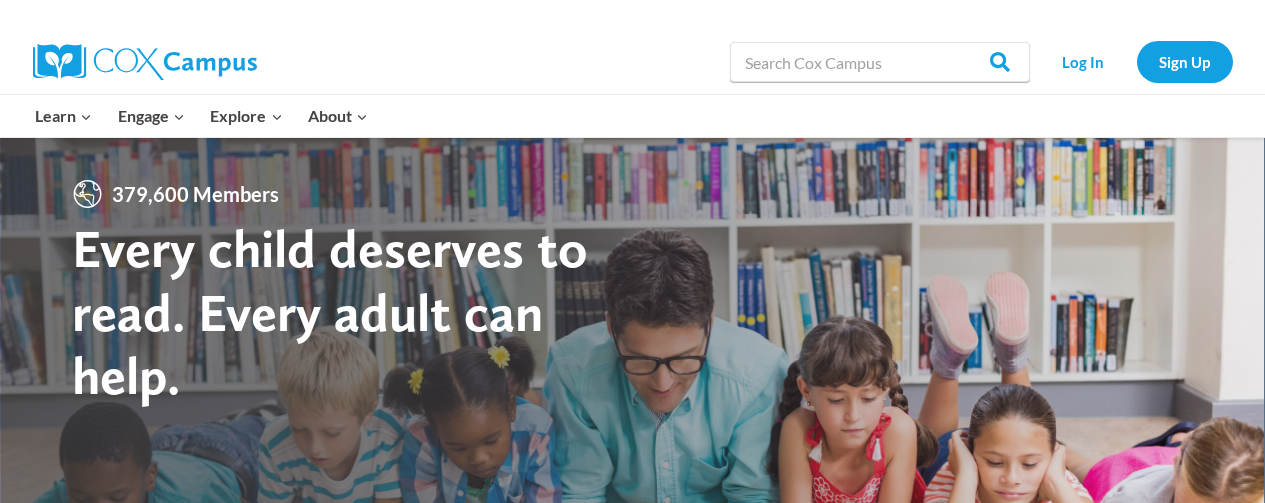 scroll, scrollTop: 0, scrollLeft: 0, axis: both 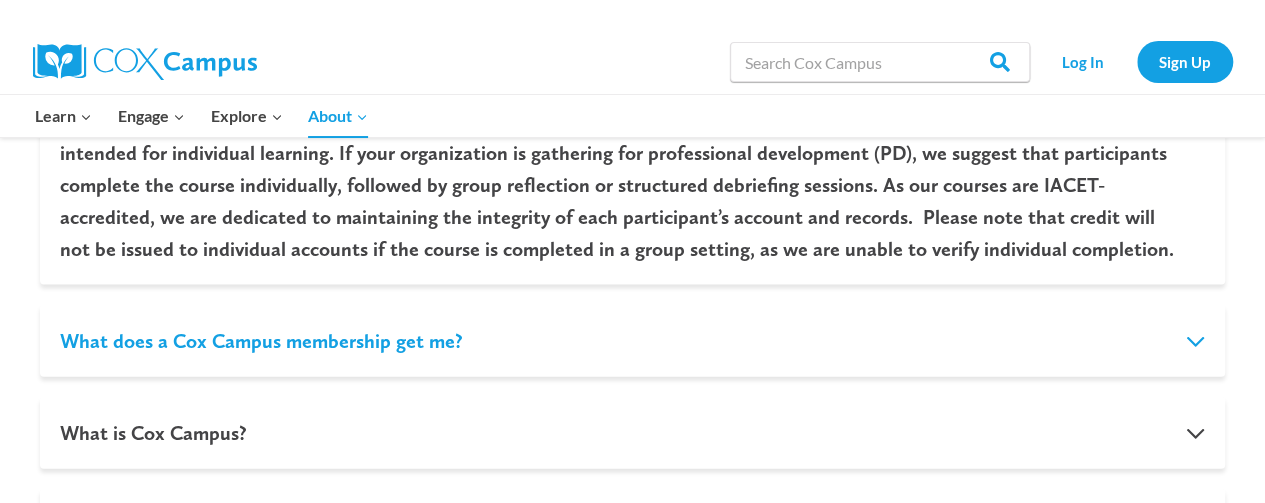 click on "What does a Cox Campus membership get me?" at bounding box center (632, 341) 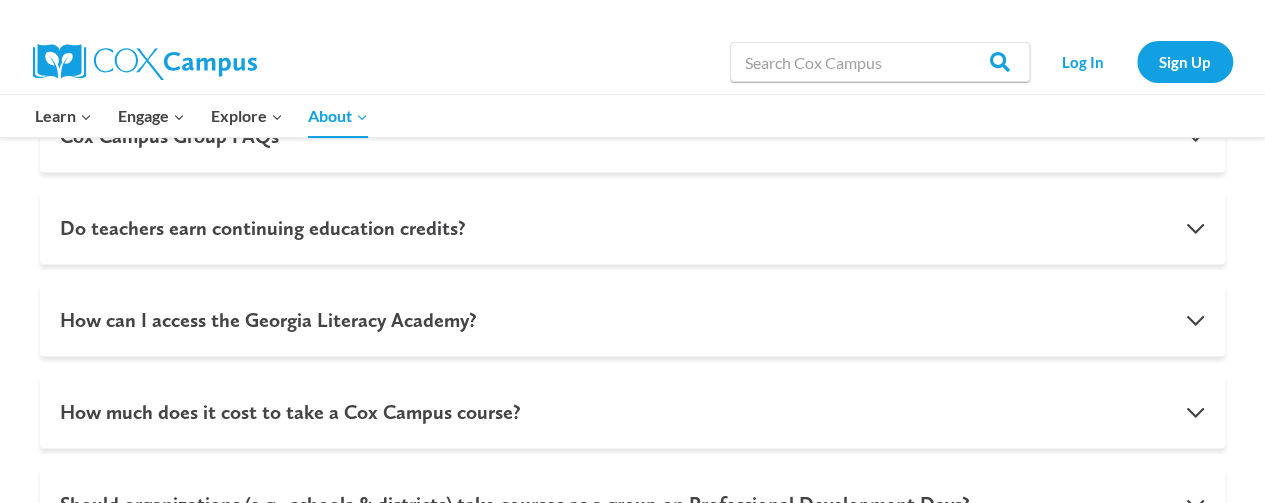 scroll, scrollTop: 1379, scrollLeft: 0, axis: vertical 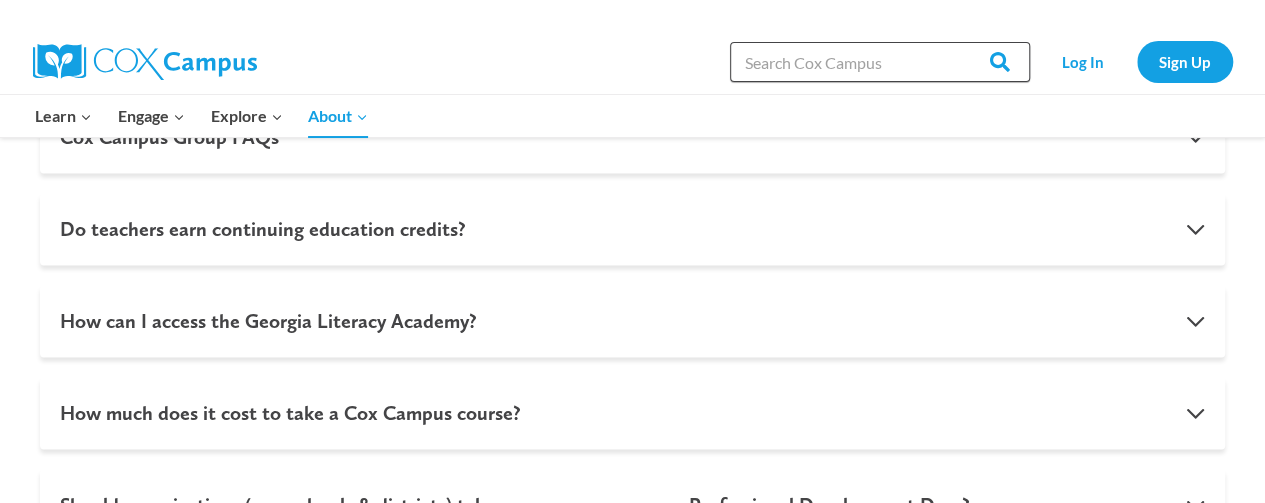 click on "Search in https://coxcampus.org/" at bounding box center [880, 62] 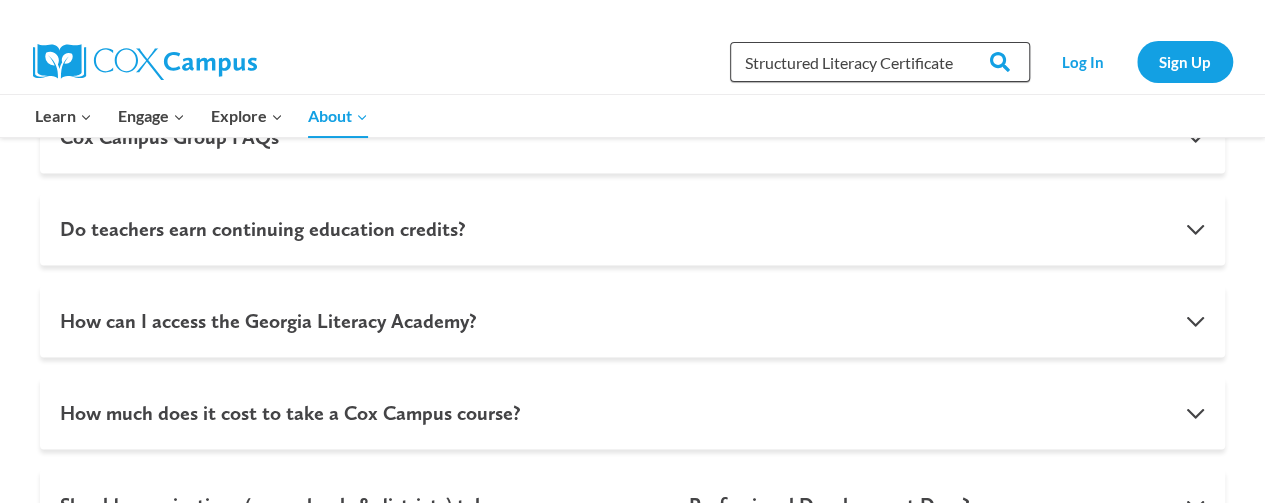 scroll, scrollTop: 0, scrollLeft: 49, axis: horizontal 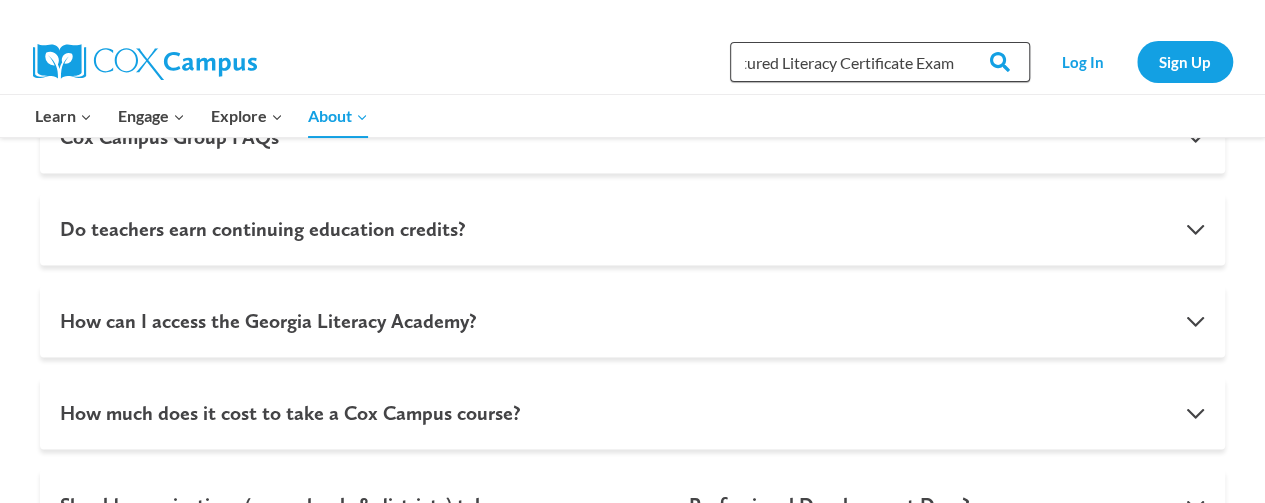 type on "Structured Literacy Certificate Exam" 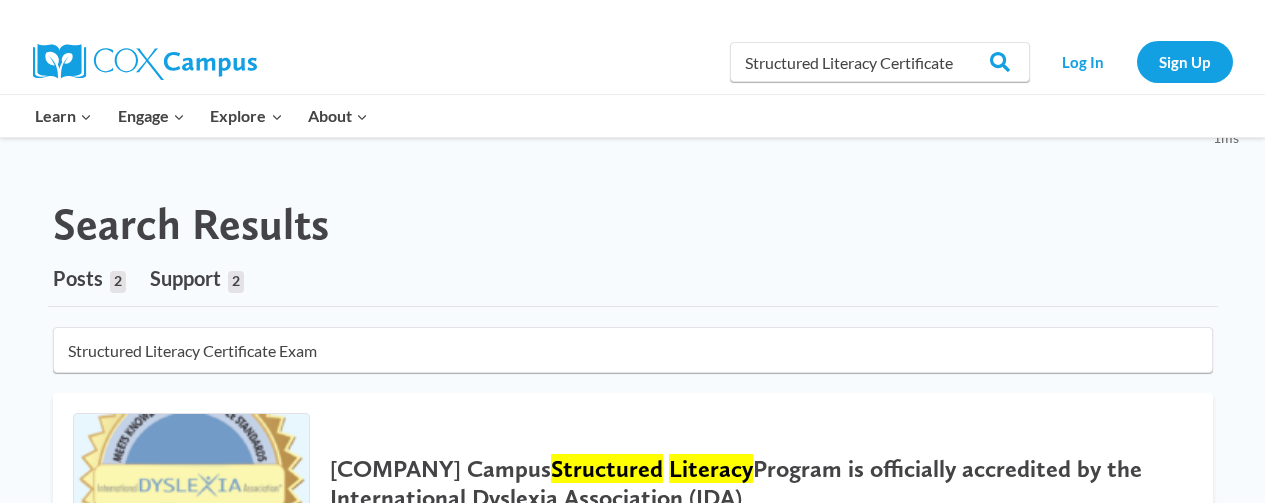 scroll, scrollTop: 0, scrollLeft: 0, axis: both 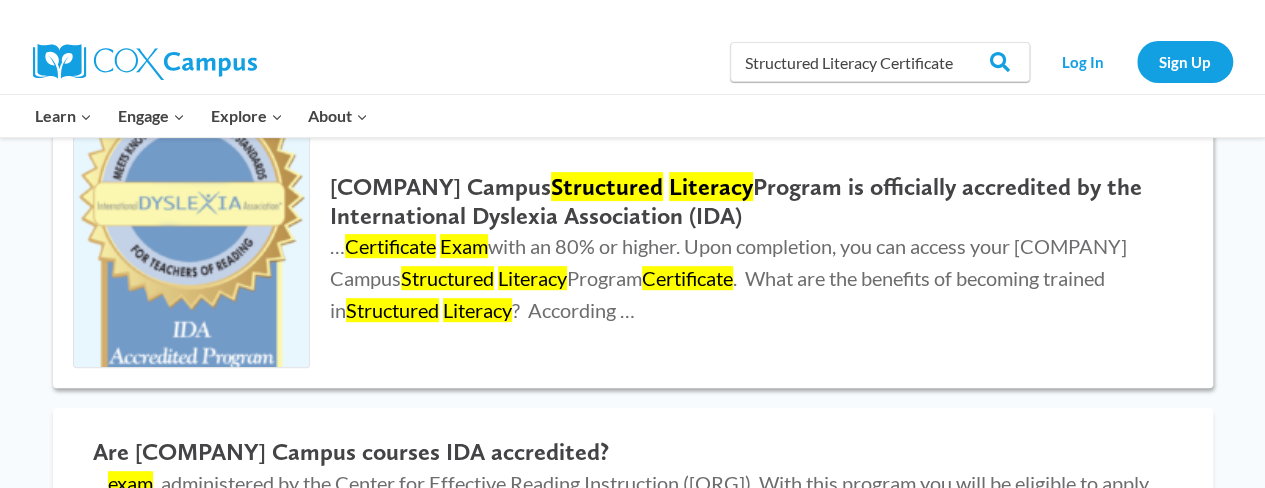 click at bounding box center [192, 250] 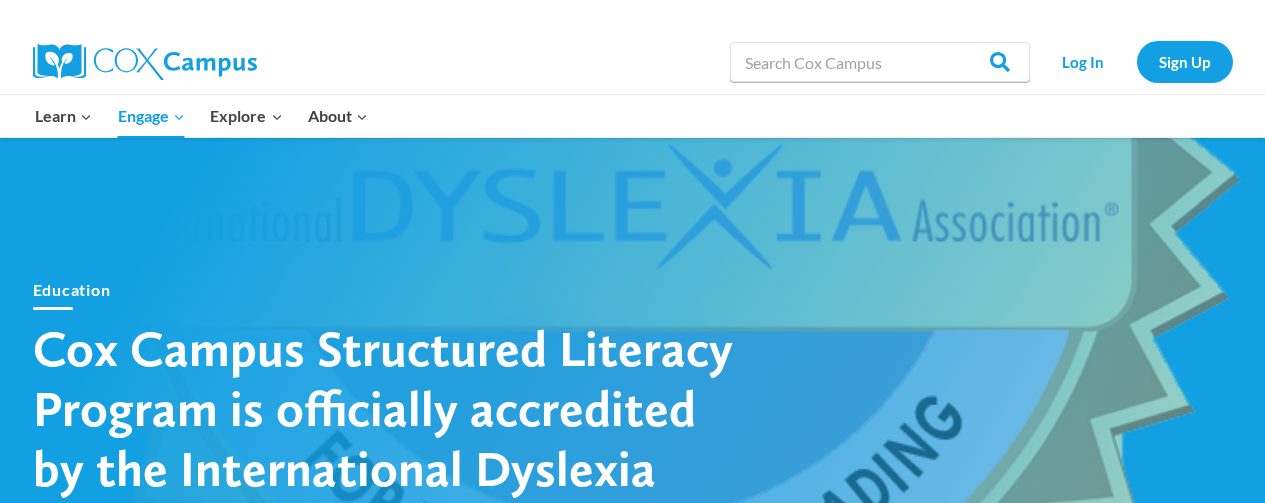 scroll, scrollTop: 0, scrollLeft: 0, axis: both 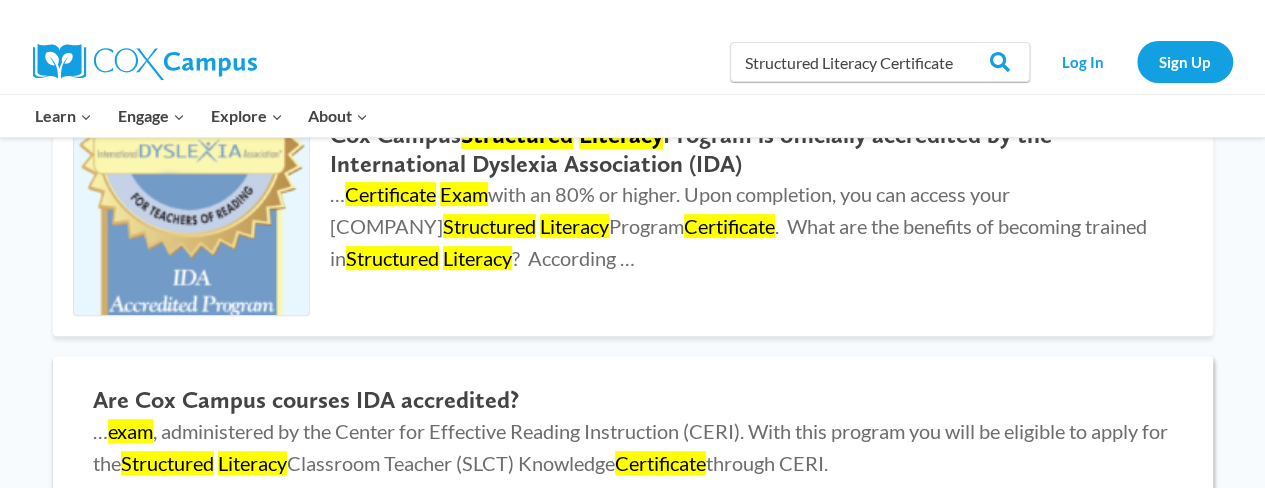 click on "Are Cox Campus courses IDA accredited?" at bounding box center (633, 400) 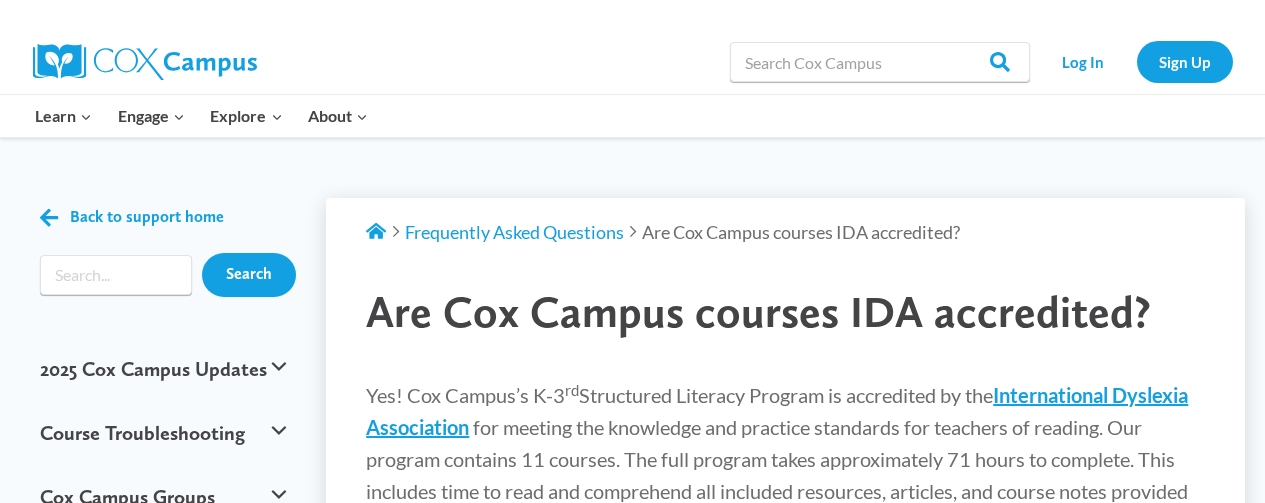 scroll, scrollTop: 0, scrollLeft: 0, axis: both 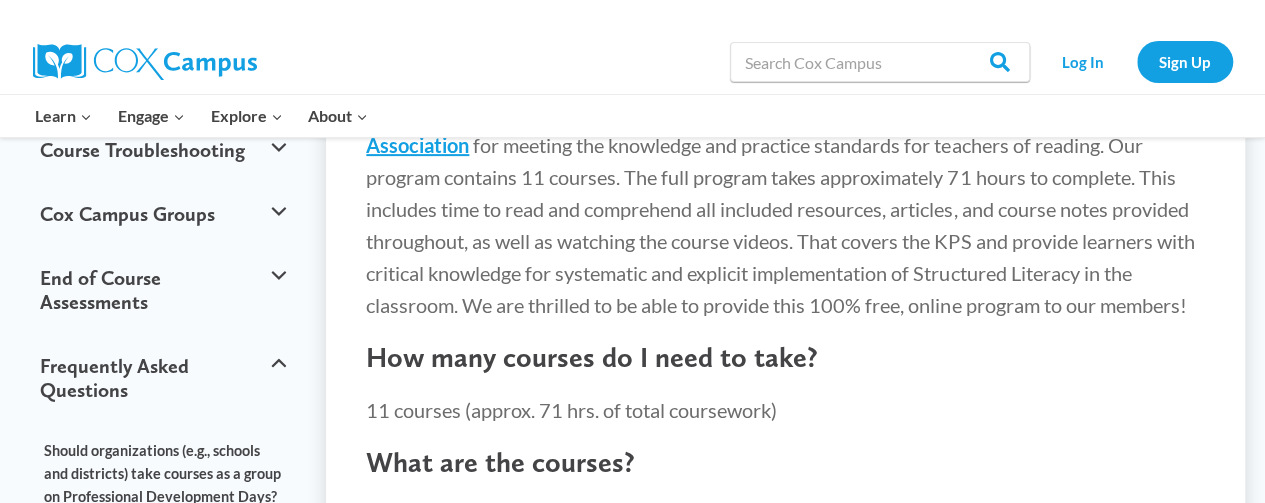 click on "Yes! Cox Campus’s K-3 rd  Structured Literacy Program is accredited by the  International Dyslexia Association   for meeting the knowledge and practice standards for teachers of reading. Our program contains 11 courses. The full program takes approximately 71 hours to complete. This includes time to read and comprehend all included resources, articles, and course notes provided throughout, as well as watching the course videos. That covers the KPS and provide learners with critical knowledge for systematic and explicit implementation of Structured Literacy in the classroom. We are thrilled to be able to provide this 100% free, online program to our members!
How many courses do I need to take?
11 courses (approx. 71 hrs. of total coursework)
What are the courses?
All the courses in the  Structured Literacy Program track on Cox Campus . This includes:
Oral Language is the Foundation for Literacy
GaDOE Dyslexia Video Series" at bounding box center [785, 982] 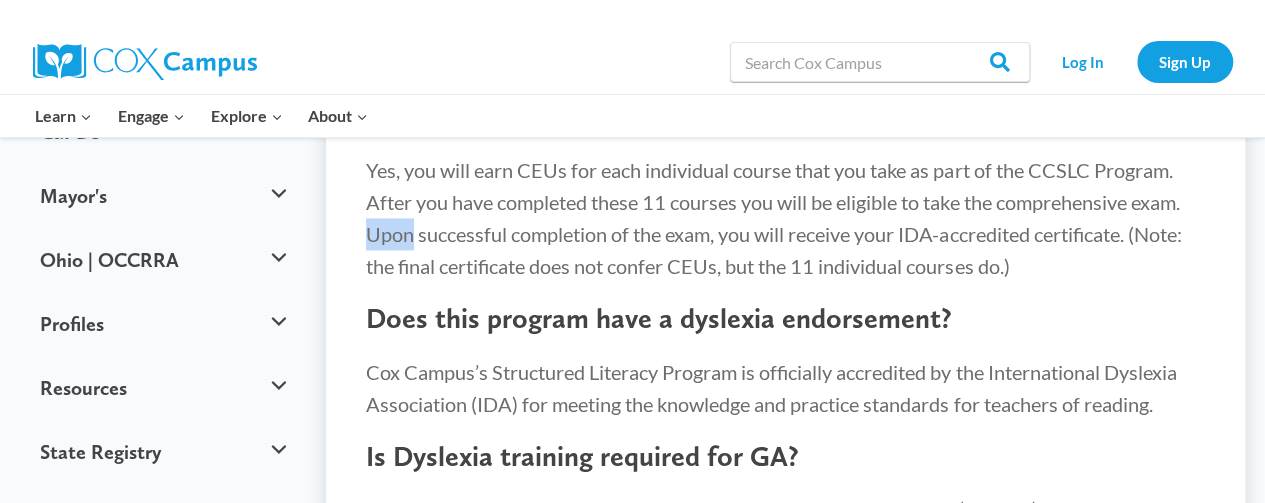 scroll, scrollTop: 1334, scrollLeft: 0, axis: vertical 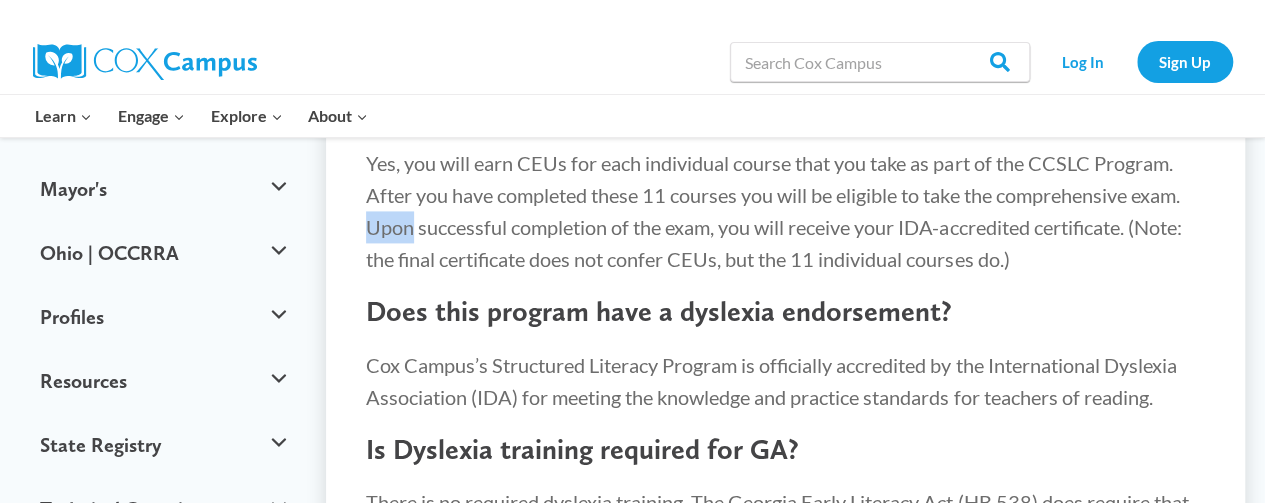 click on "Does this program have a dyslexia endorsement?" at bounding box center [785, 312] 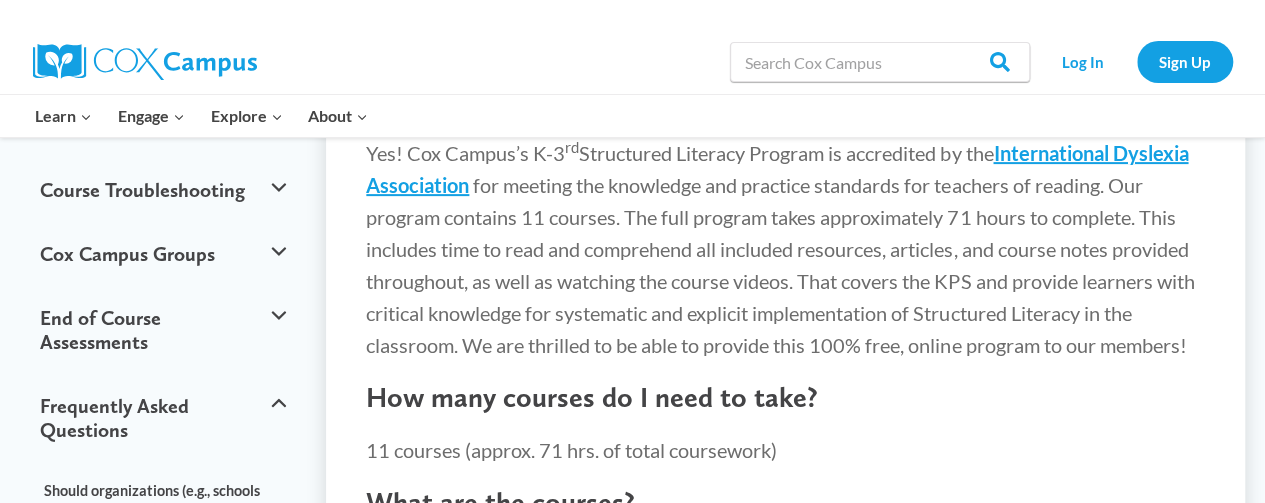 scroll, scrollTop: 0, scrollLeft: 0, axis: both 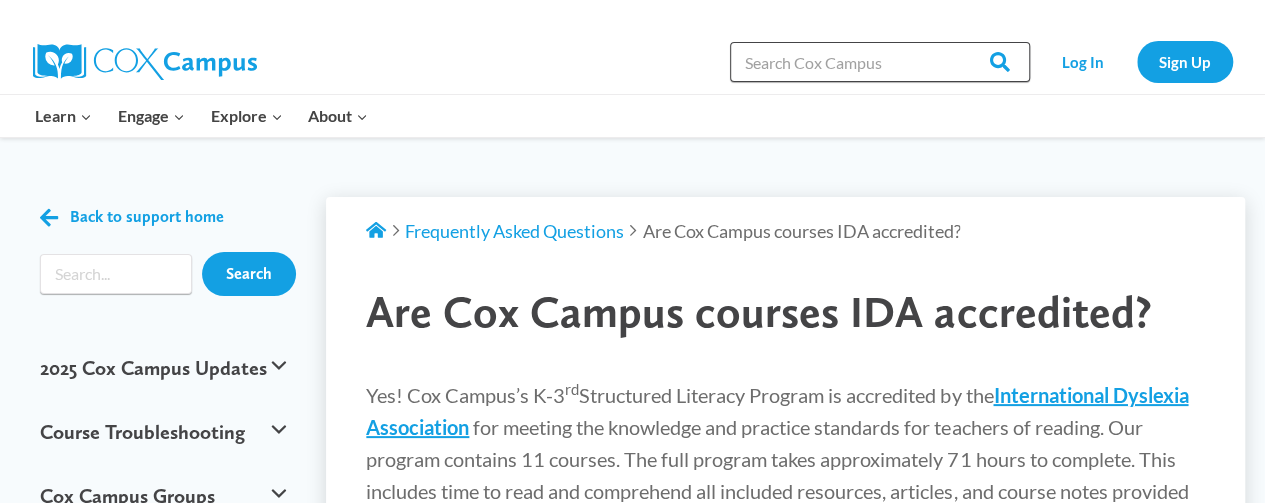 click on "Search in https://coxcampus.org/" at bounding box center (880, 62) 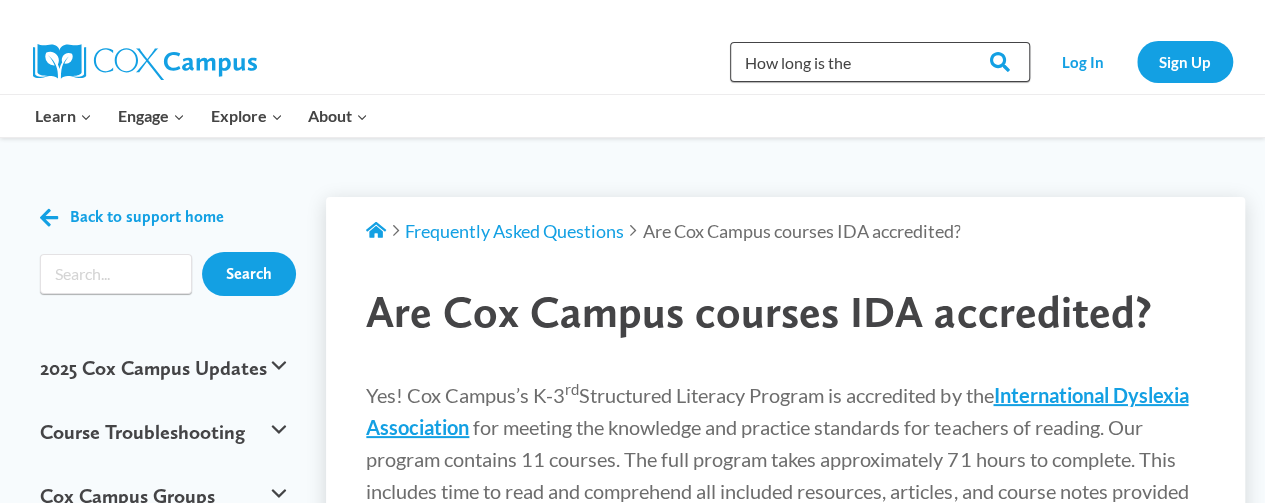 paste on "Structured Literacy Certificate Exam" 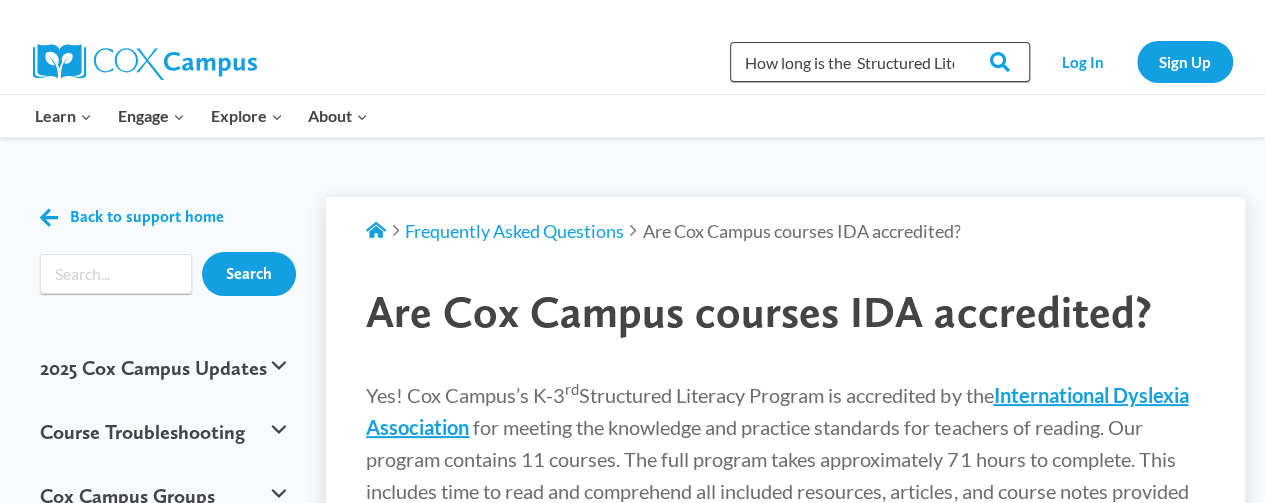 scroll, scrollTop: 0, scrollLeft: 162, axis: horizontal 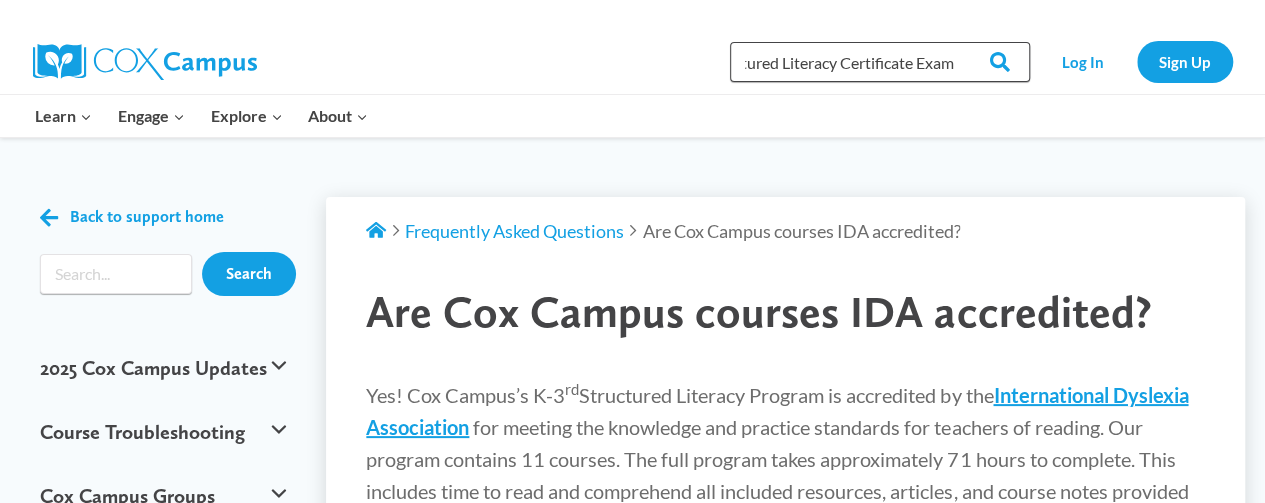 type on "How long is the  Structured Literacy Certificate Exam" 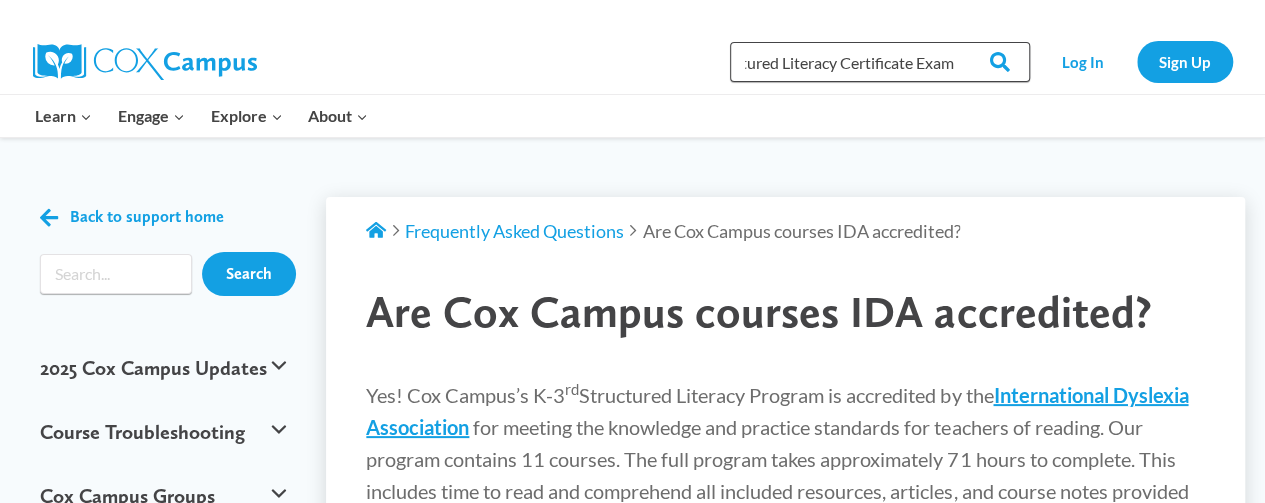 click on "Search" at bounding box center [991, 62] 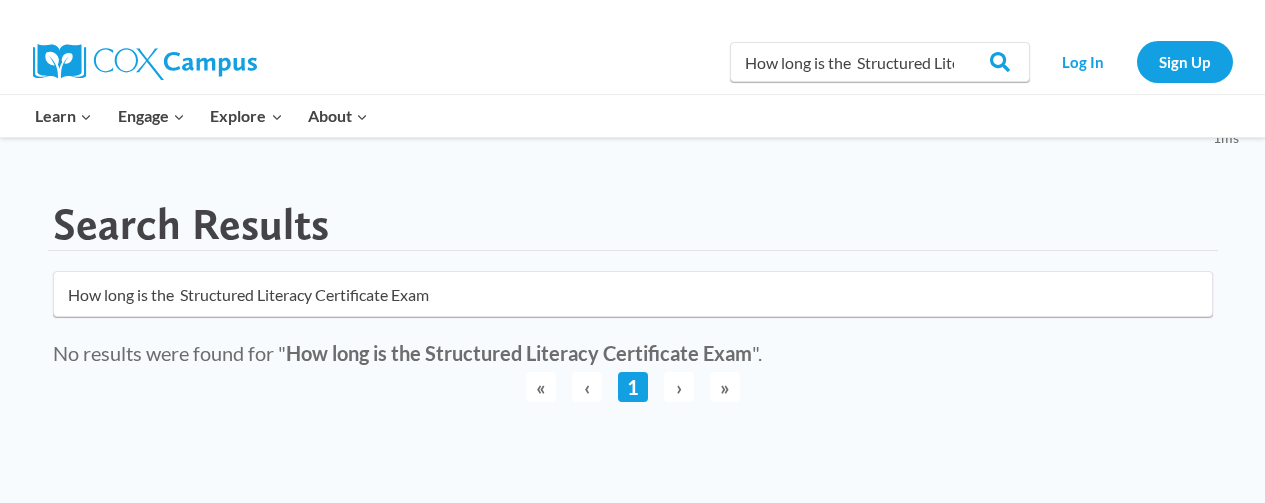 scroll, scrollTop: 0, scrollLeft: 0, axis: both 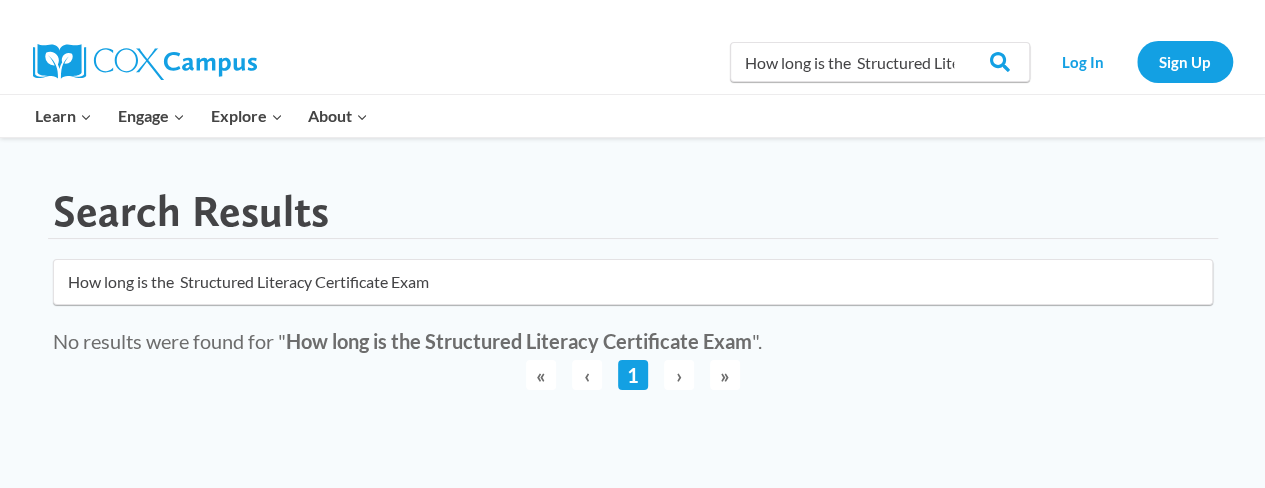 click on "›" at bounding box center (679, 375) 